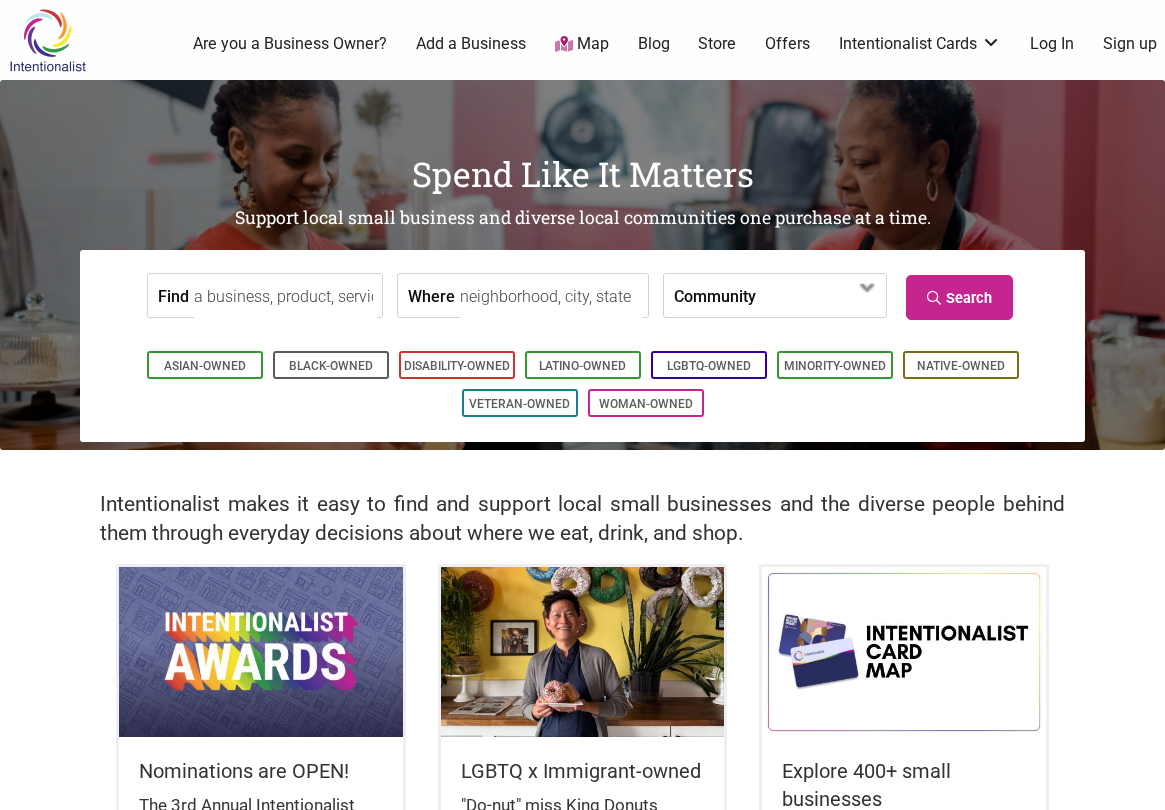 scroll, scrollTop: 0, scrollLeft: 0, axis: both 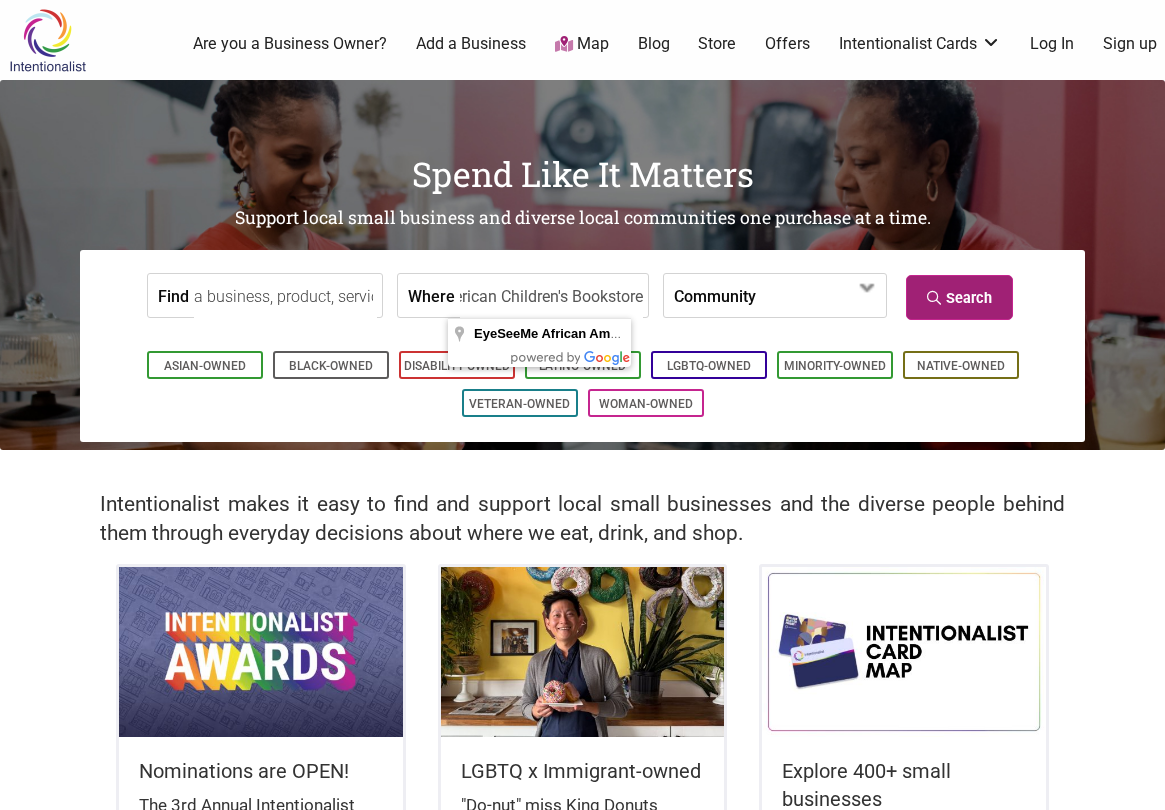 type on "EyeSeeMe African American Children's Bookstore" 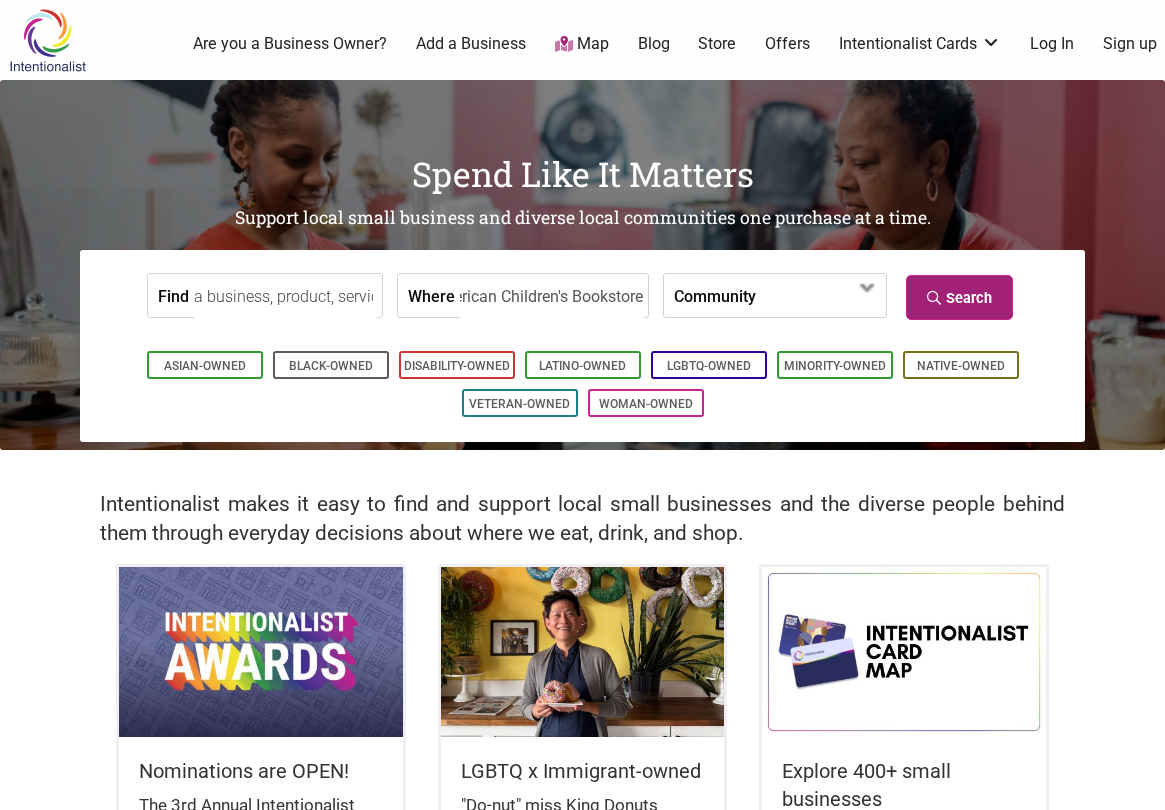 scroll, scrollTop: 0, scrollLeft: 0, axis: both 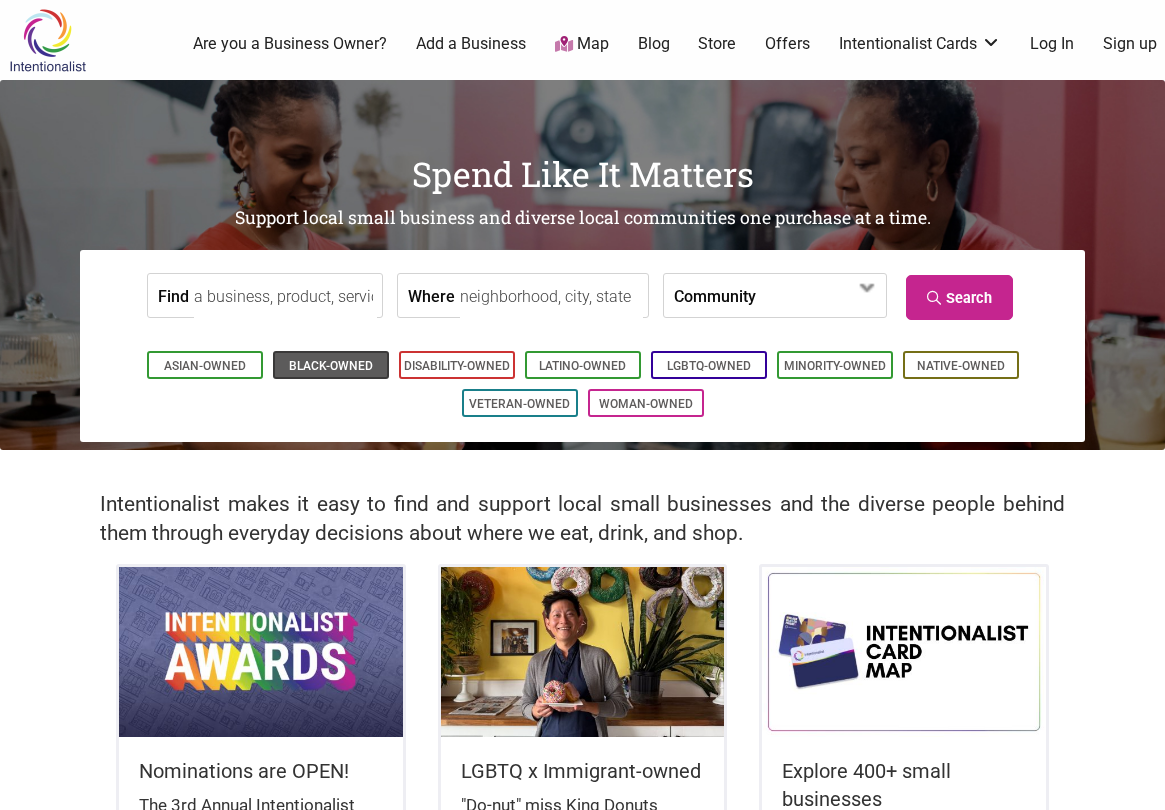 click on "Black-Owned" at bounding box center [331, 366] 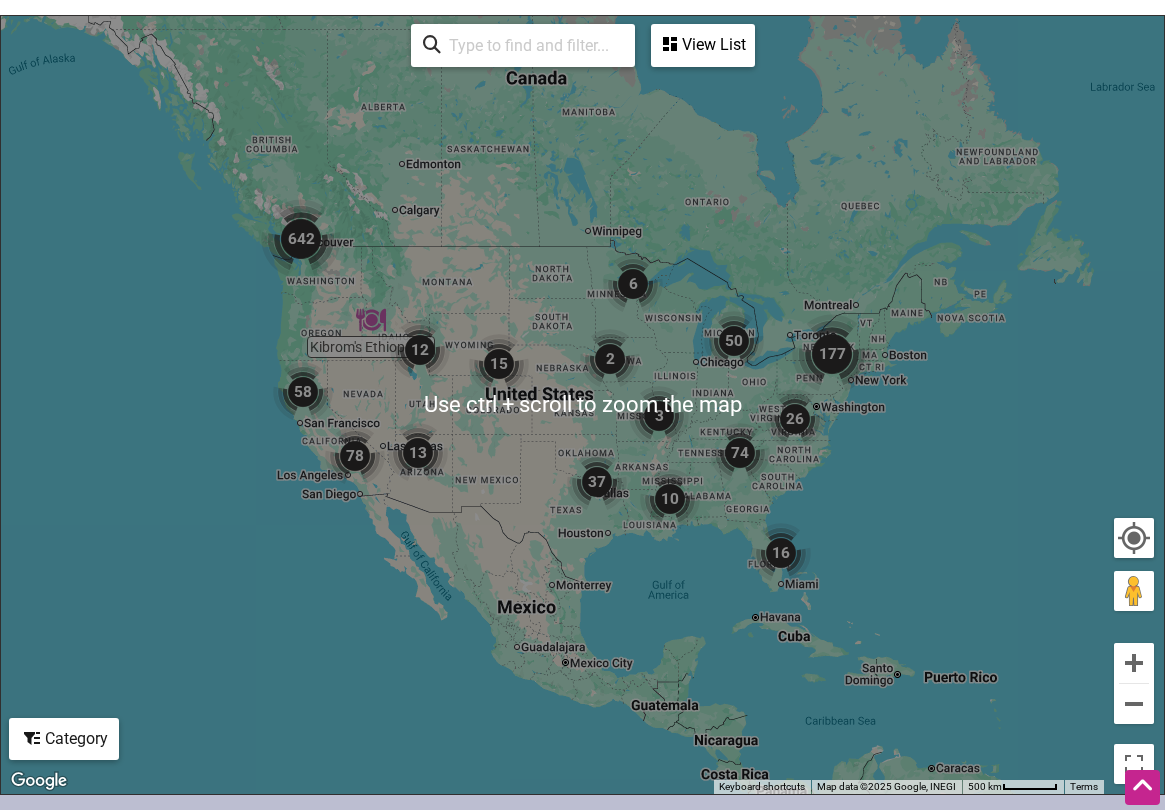 scroll, scrollTop: 961, scrollLeft: 0, axis: vertical 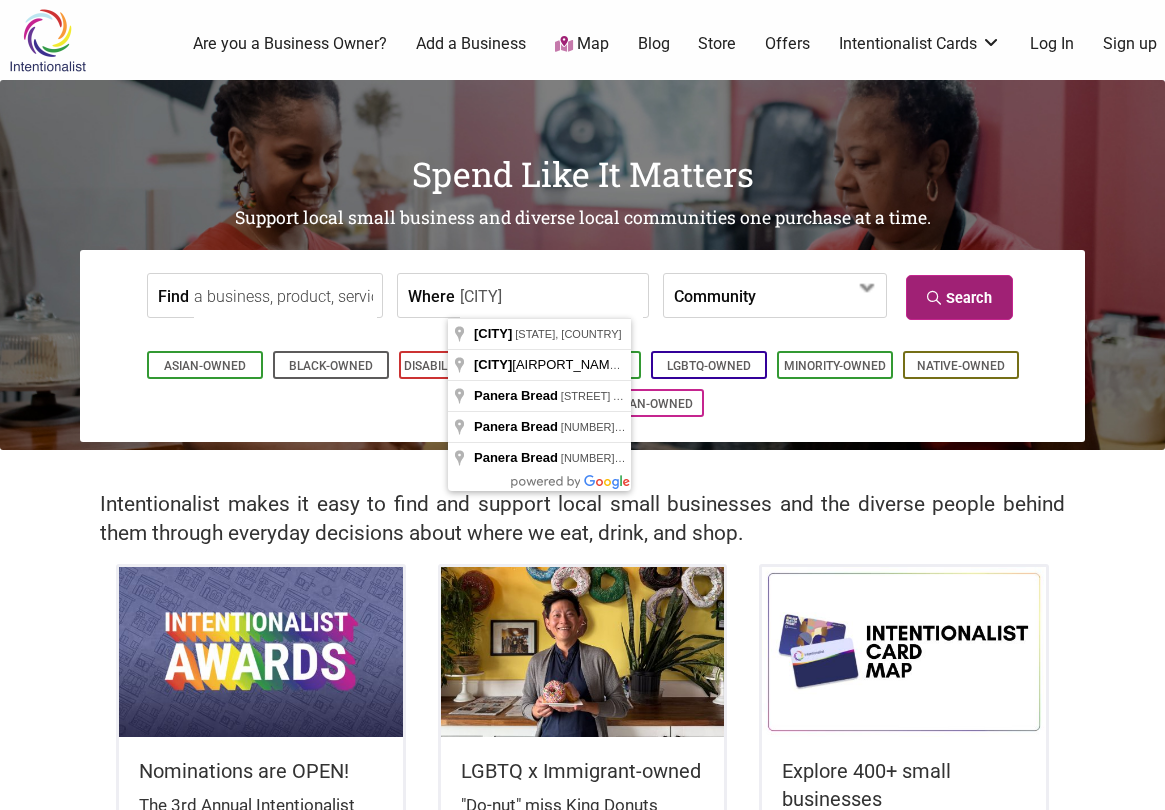 type on "St. Louis" 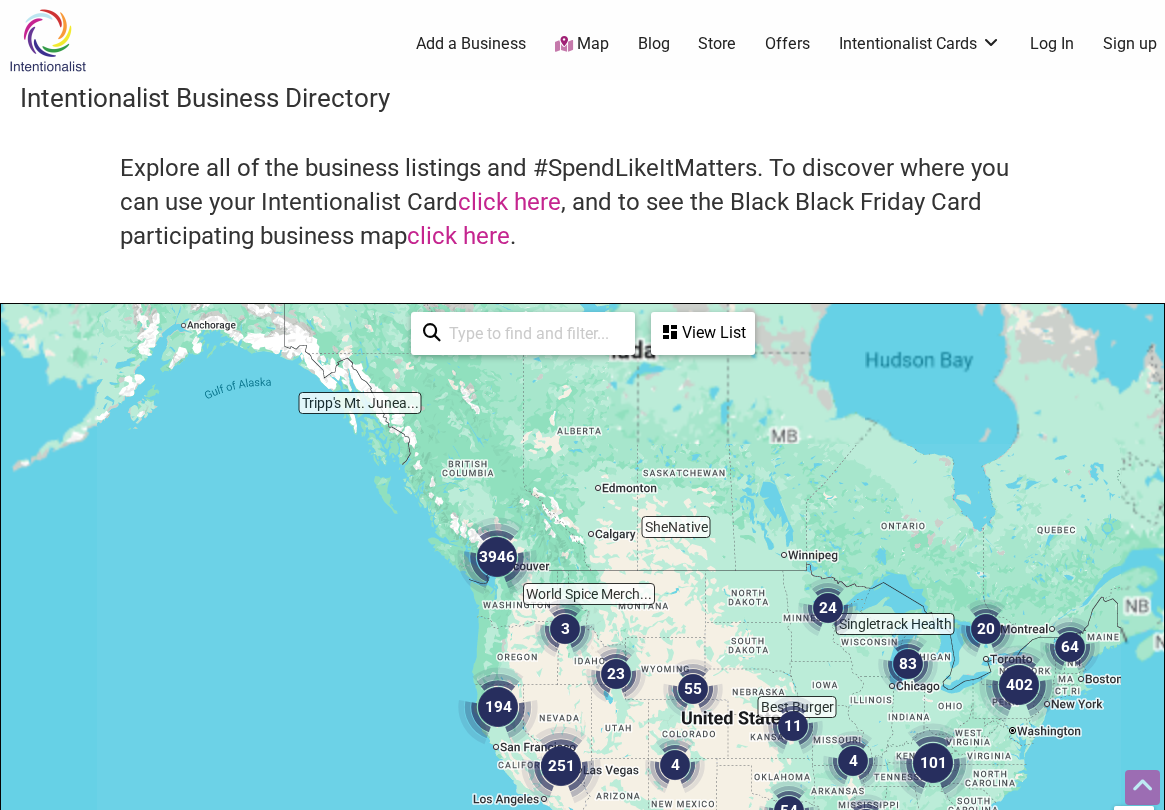 scroll, scrollTop: 500, scrollLeft: 0, axis: vertical 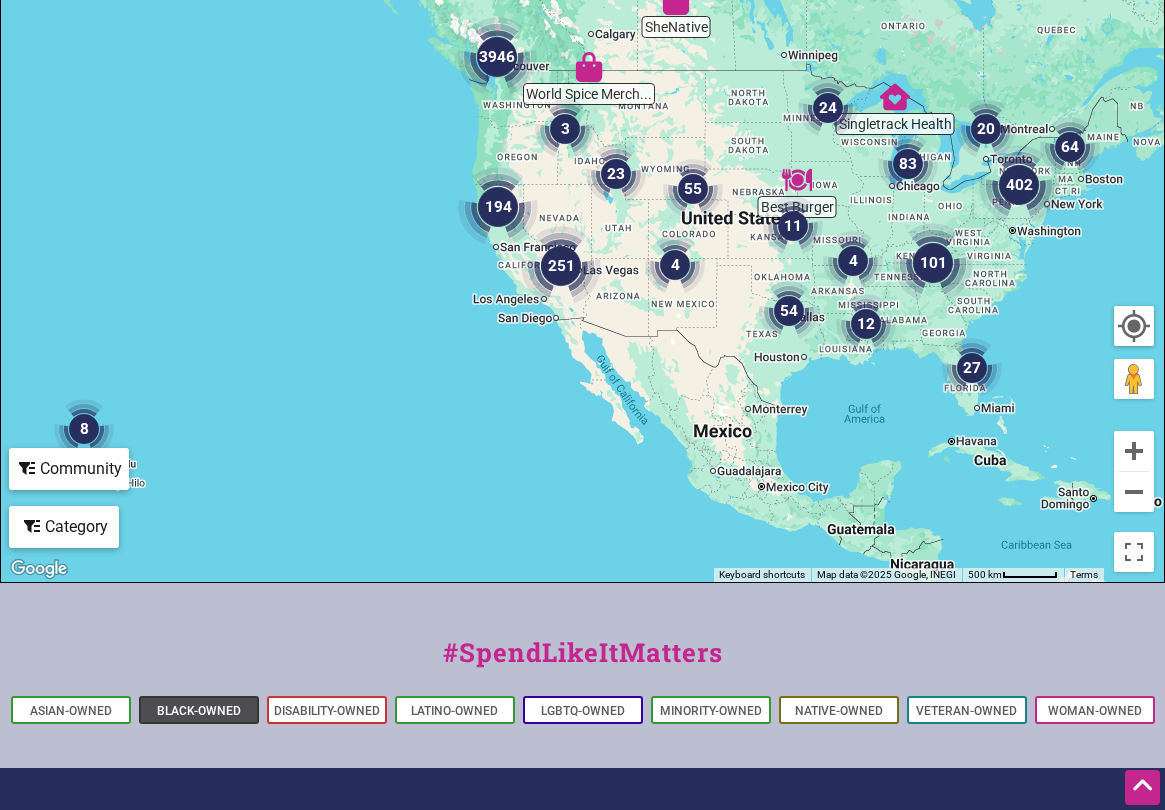 click on "Black-Owned" at bounding box center (199, 711) 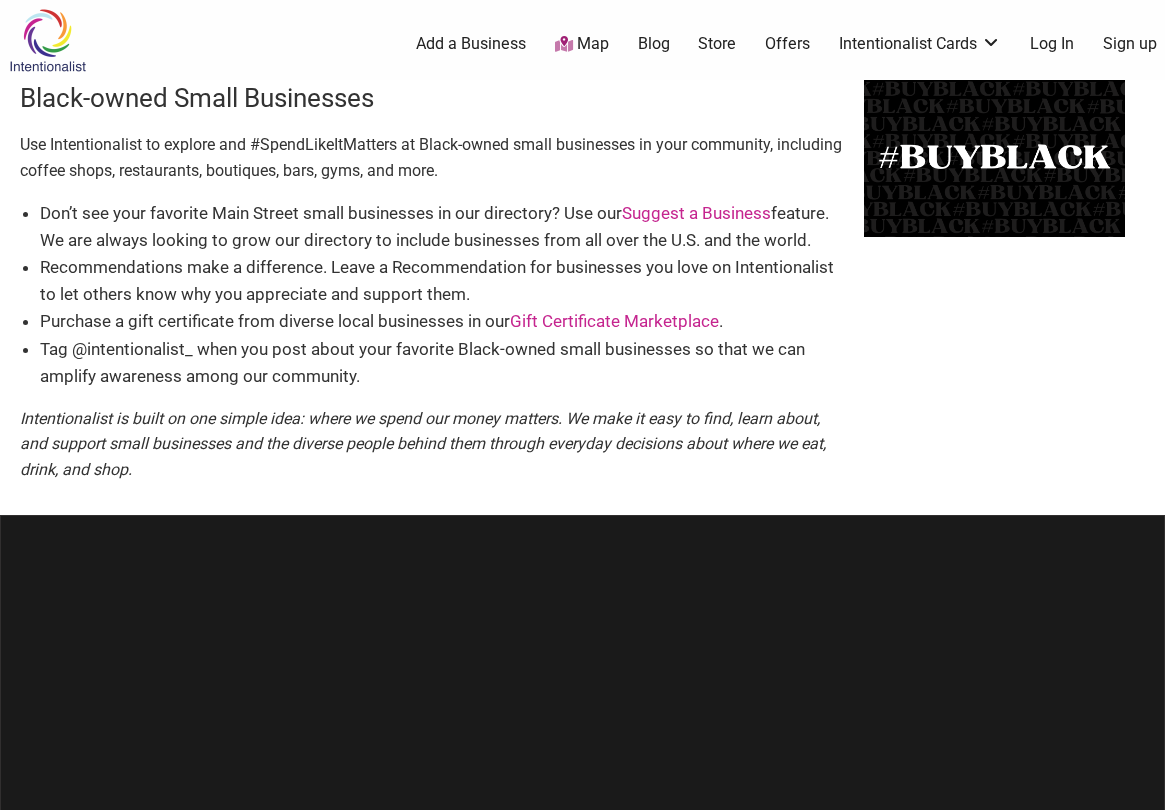 scroll, scrollTop: 0, scrollLeft: 0, axis: both 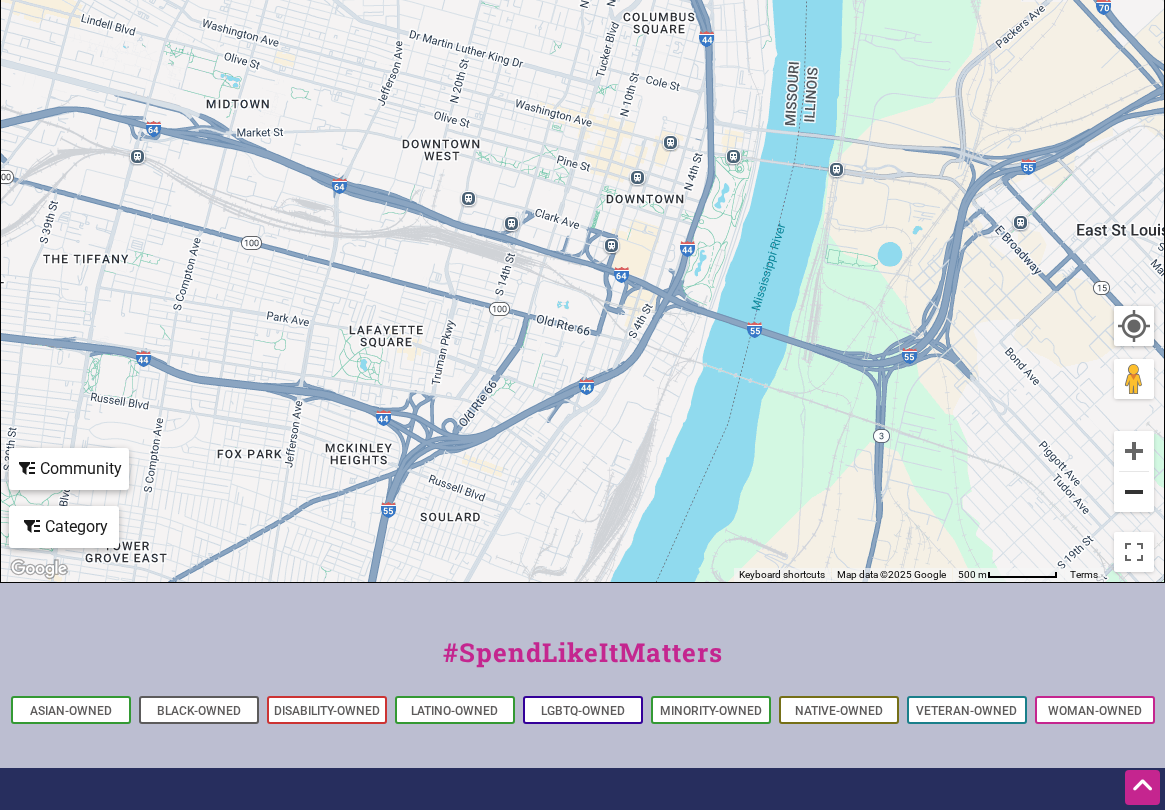 click at bounding box center (1134, 492) 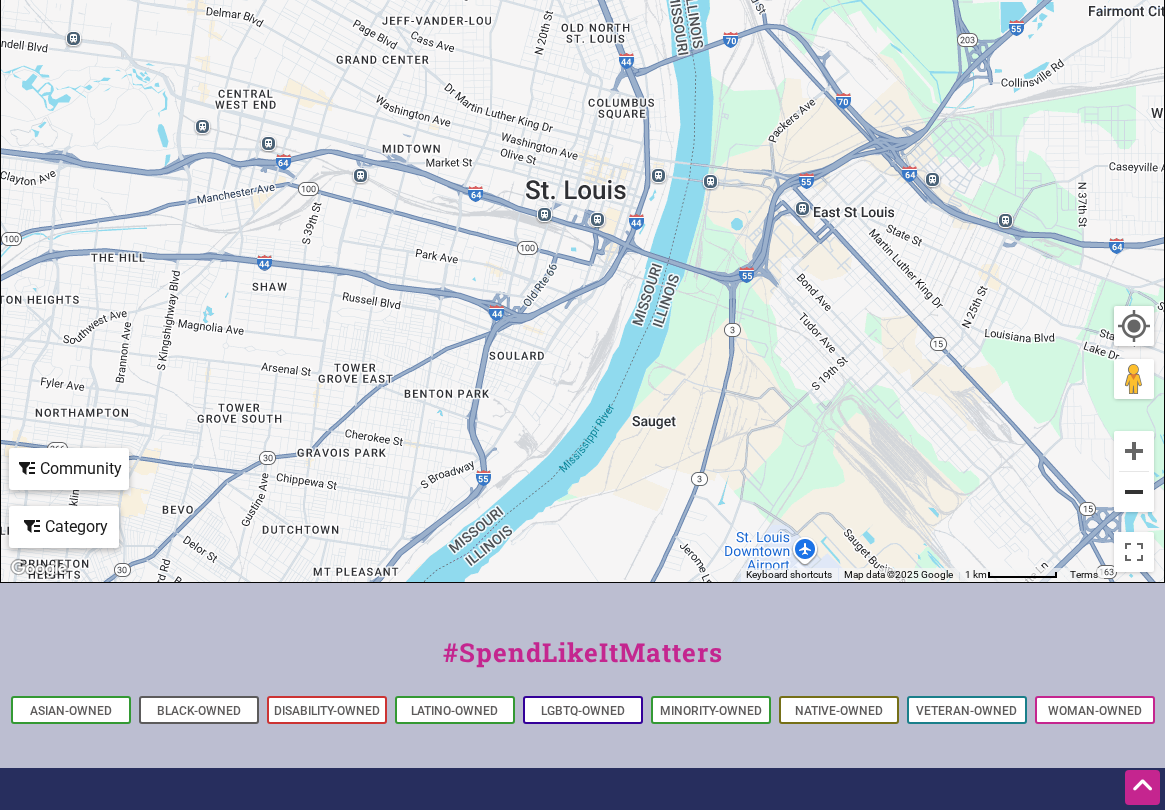 click at bounding box center [1134, 492] 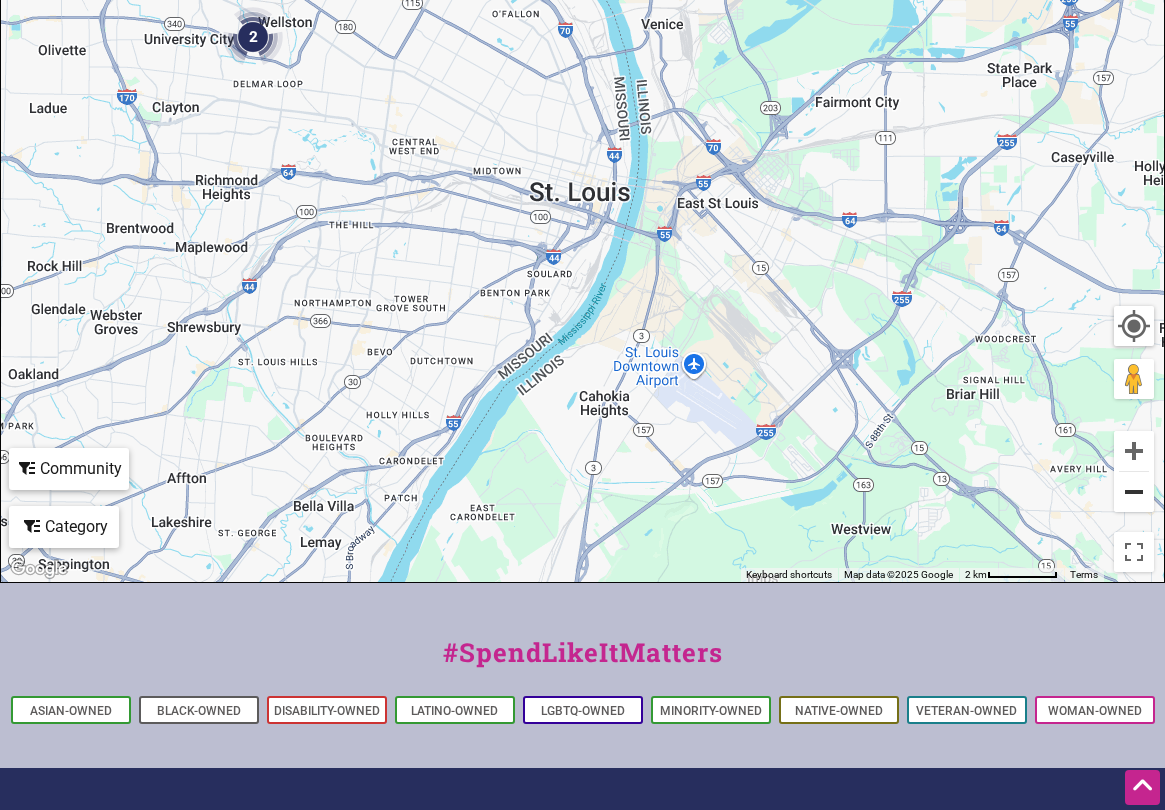 click at bounding box center (1134, 492) 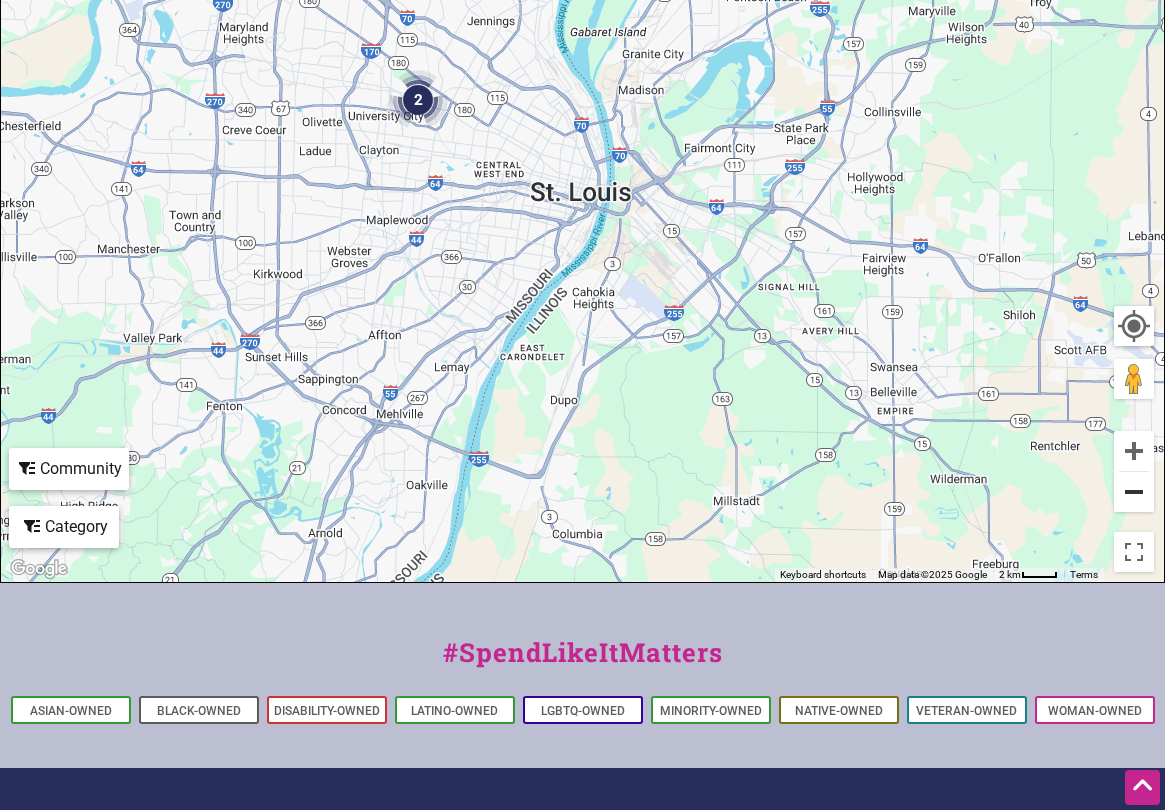 scroll, scrollTop: 749, scrollLeft: 0, axis: vertical 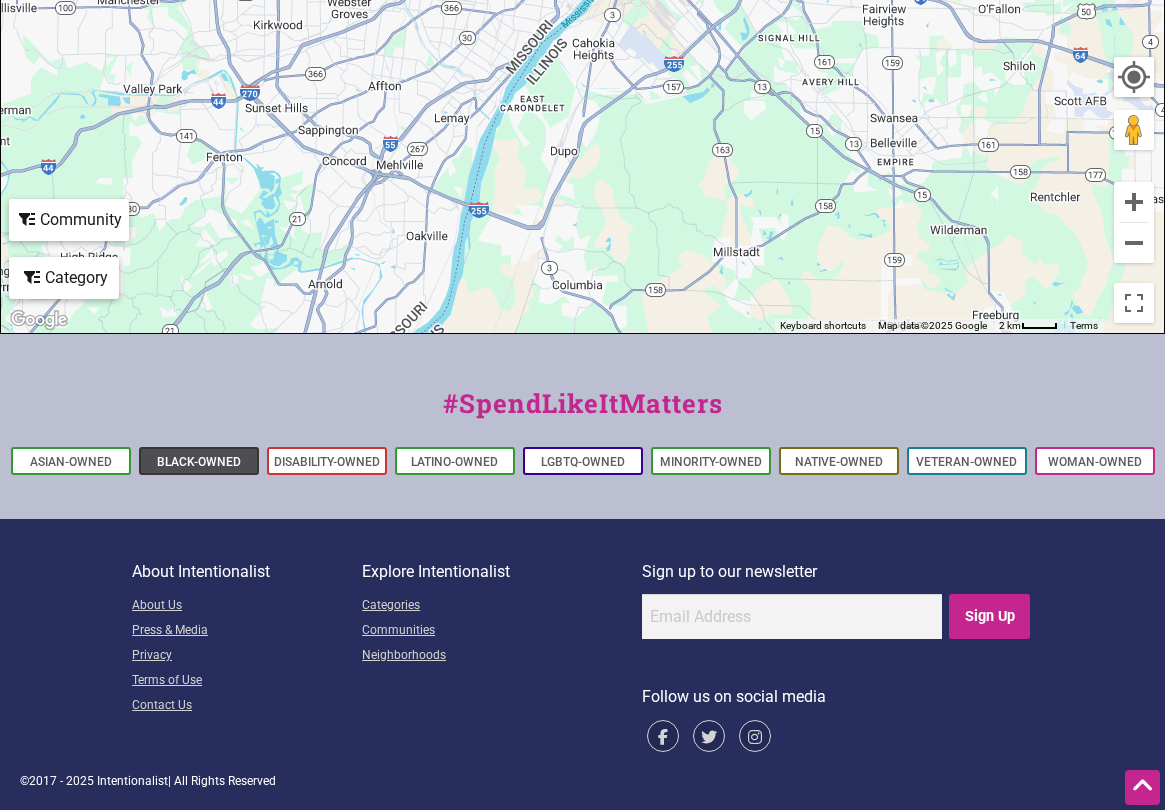 click on "Black-Owned" at bounding box center [199, 462] 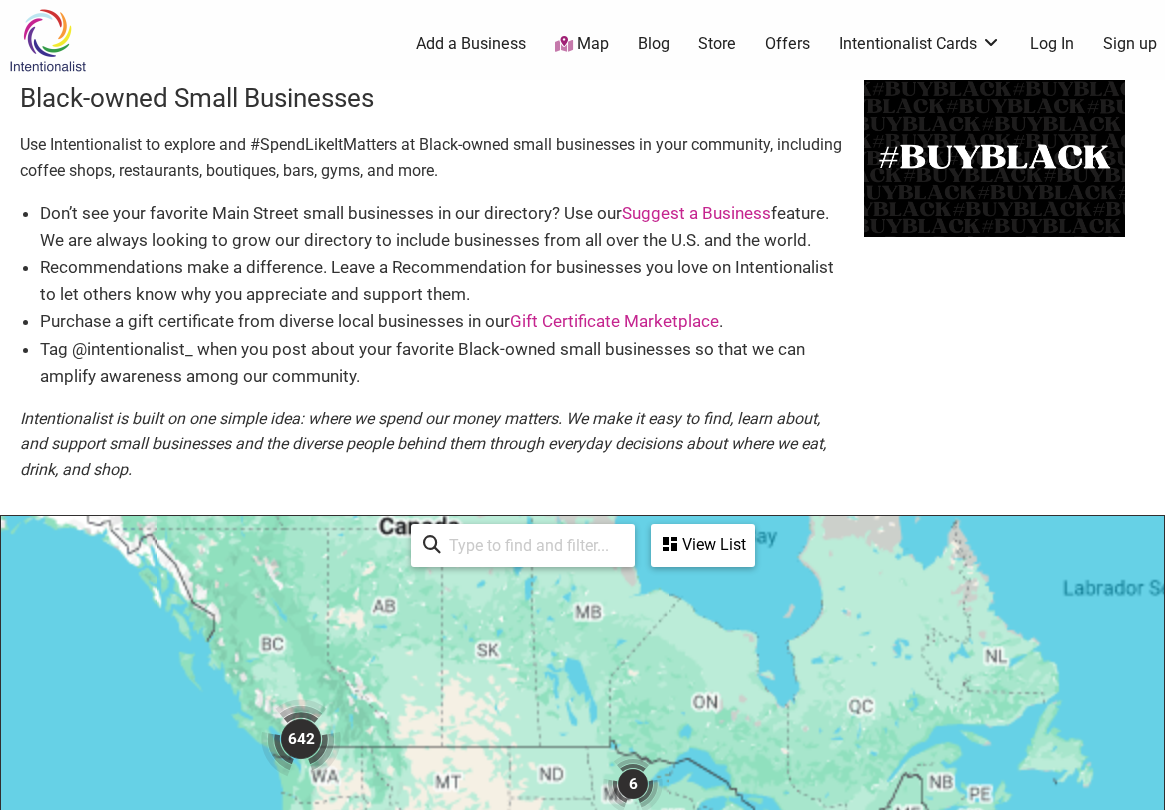 scroll, scrollTop: 500, scrollLeft: 0, axis: vertical 